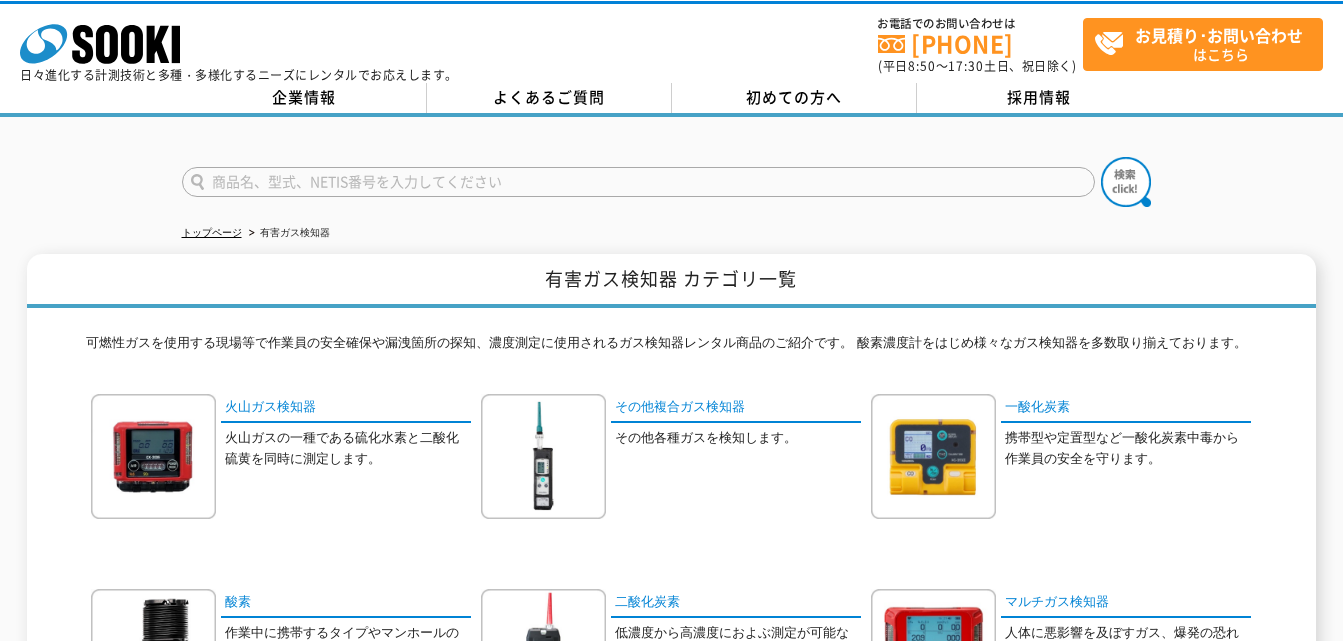 scroll, scrollTop: 0, scrollLeft: 0, axis: both 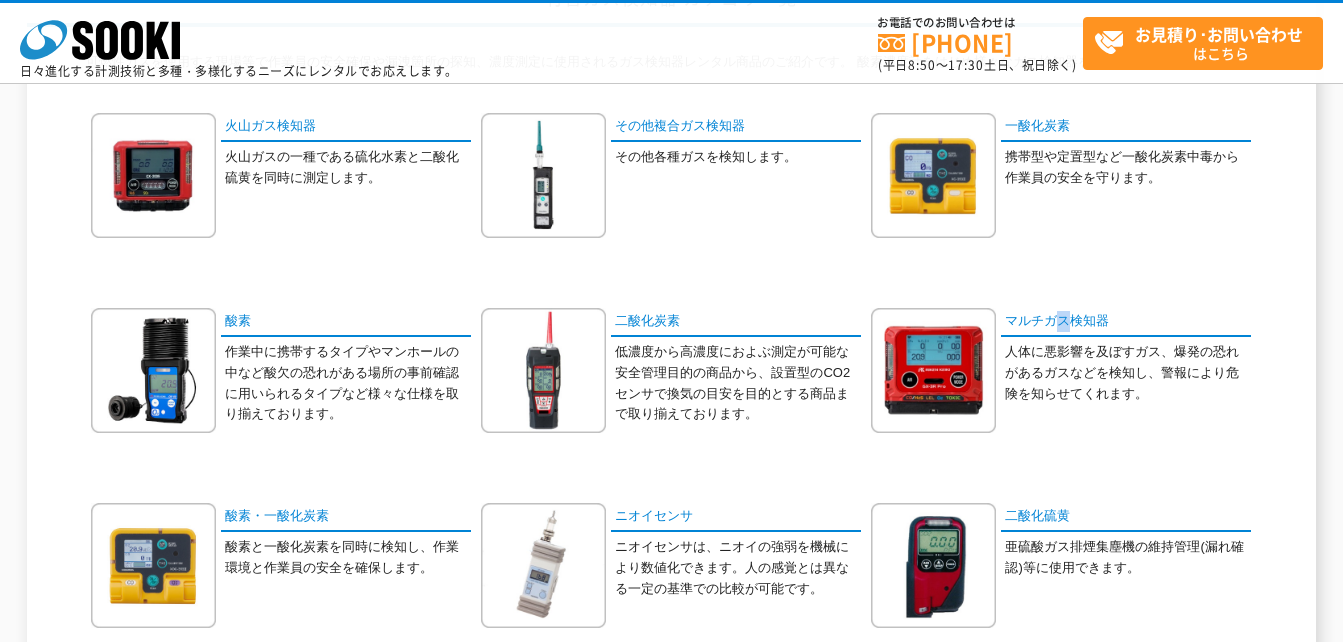 click on "火山ガス検知器
火山ガスの一種である硫化水素と二酸化硫黄を同時に測定します。" at bounding box center (671, 600) 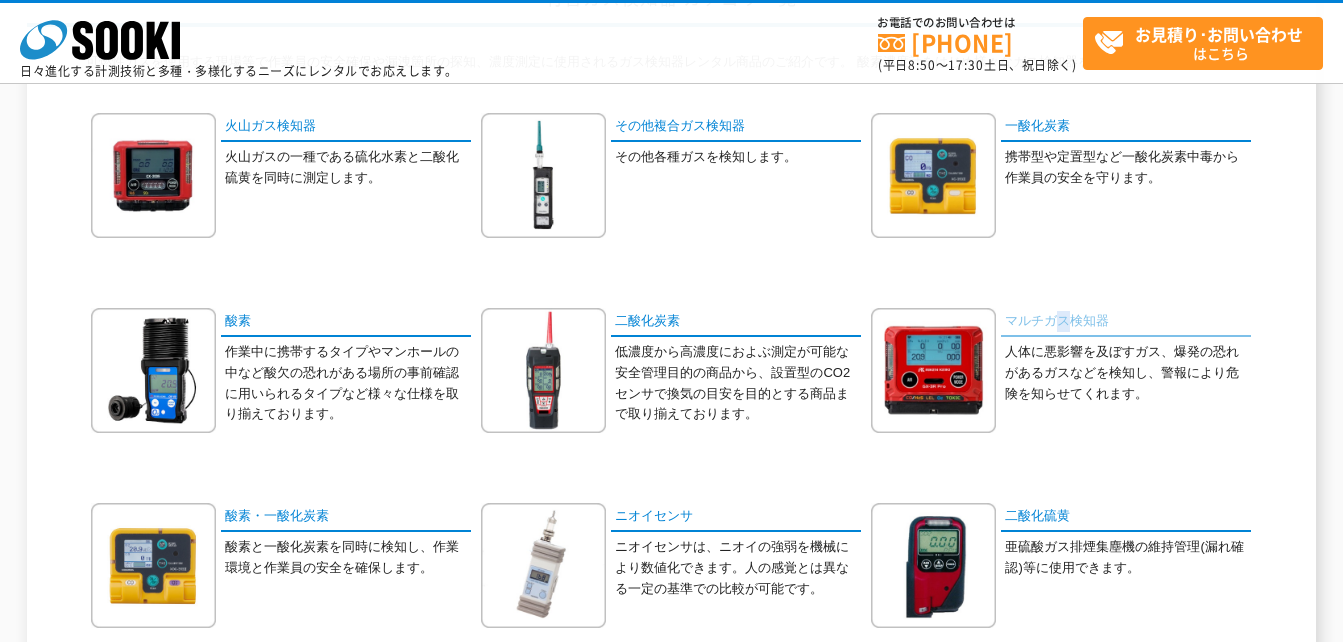 drag, startPoint x: 1063, startPoint y: 303, endPoint x: 1051, endPoint y: 321, distance: 21.633308 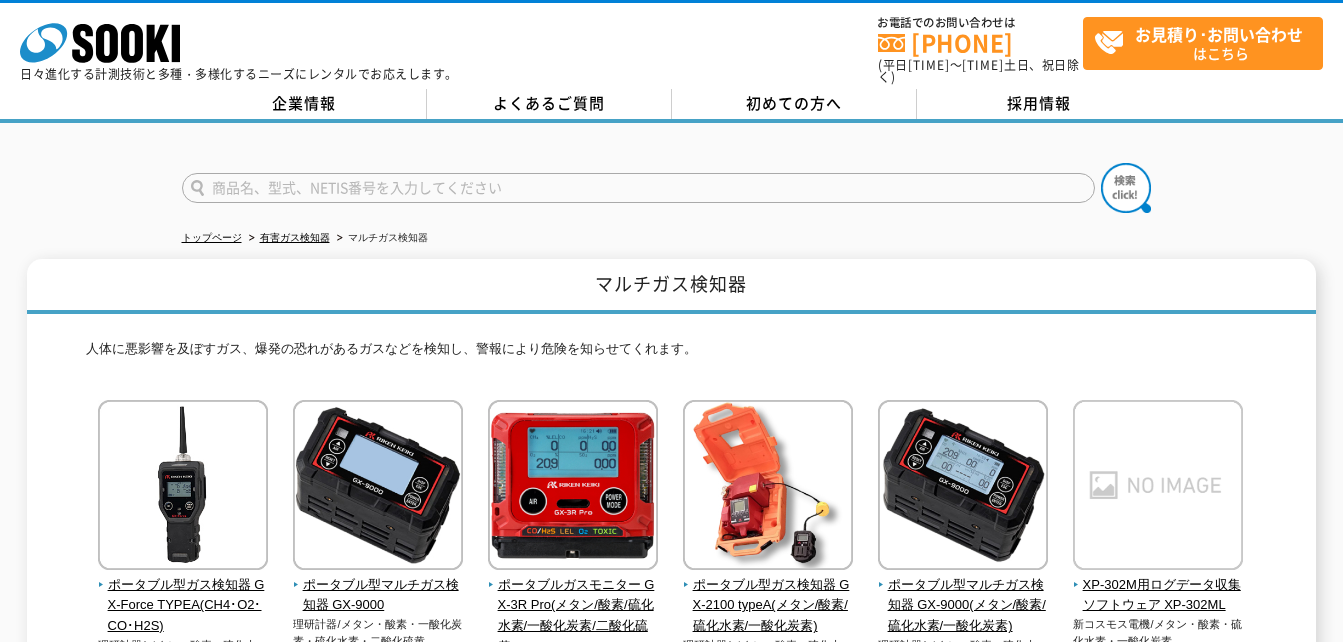 scroll, scrollTop: 0, scrollLeft: 0, axis: both 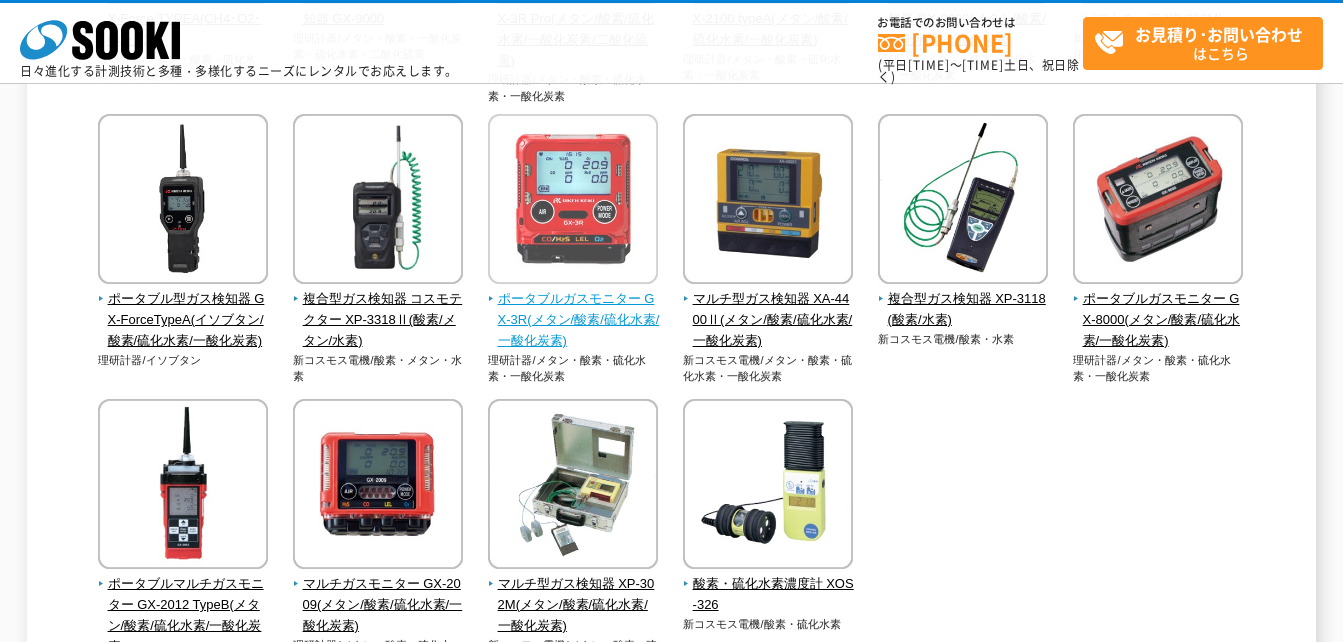 click on "ポータブルガスモニター GX-3R(メタン/酸素/硫化水素/一酸化炭素)" at bounding box center [573, 320] 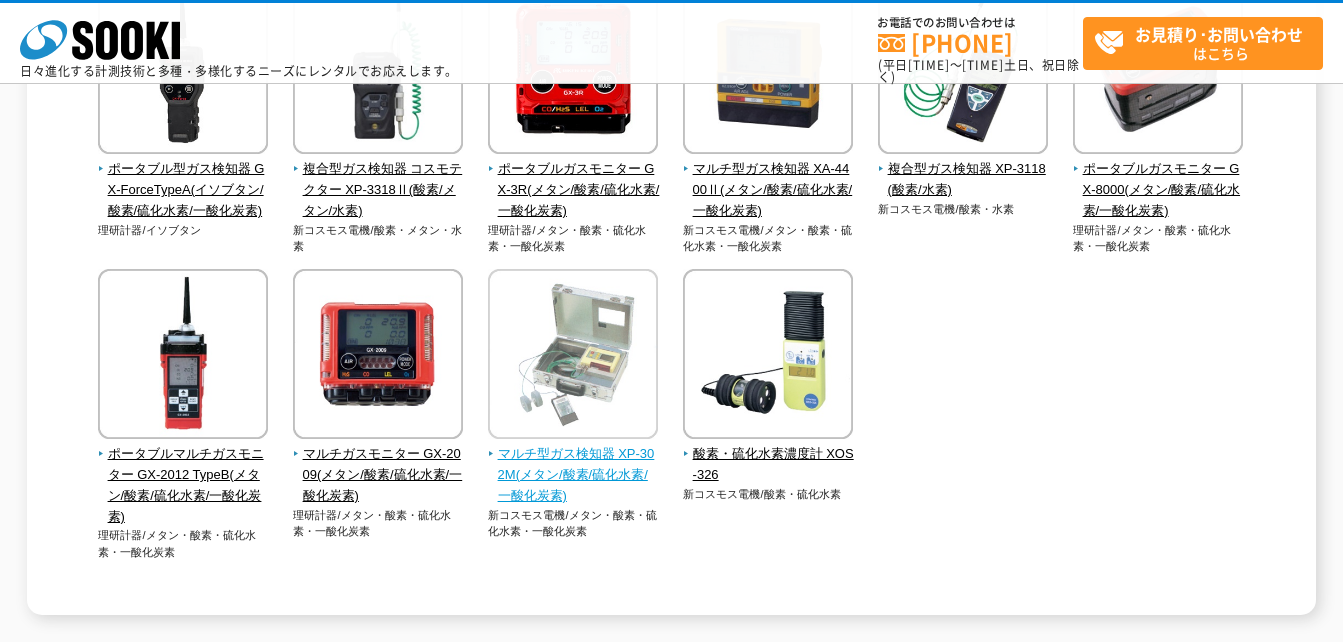 scroll, scrollTop: 700, scrollLeft: 0, axis: vertical 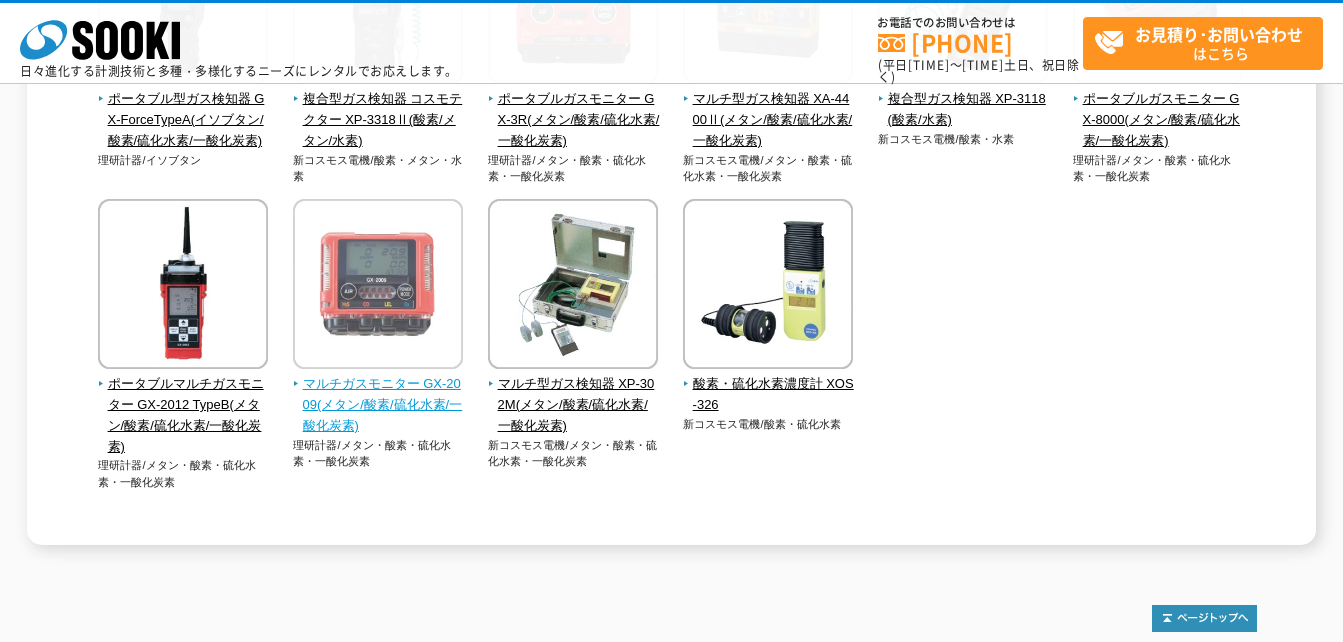 click on "マルチガスモニター GX-2009(メタン/酸素/硫化水素/一酸化炭素)" at bounding box center [378, 405] 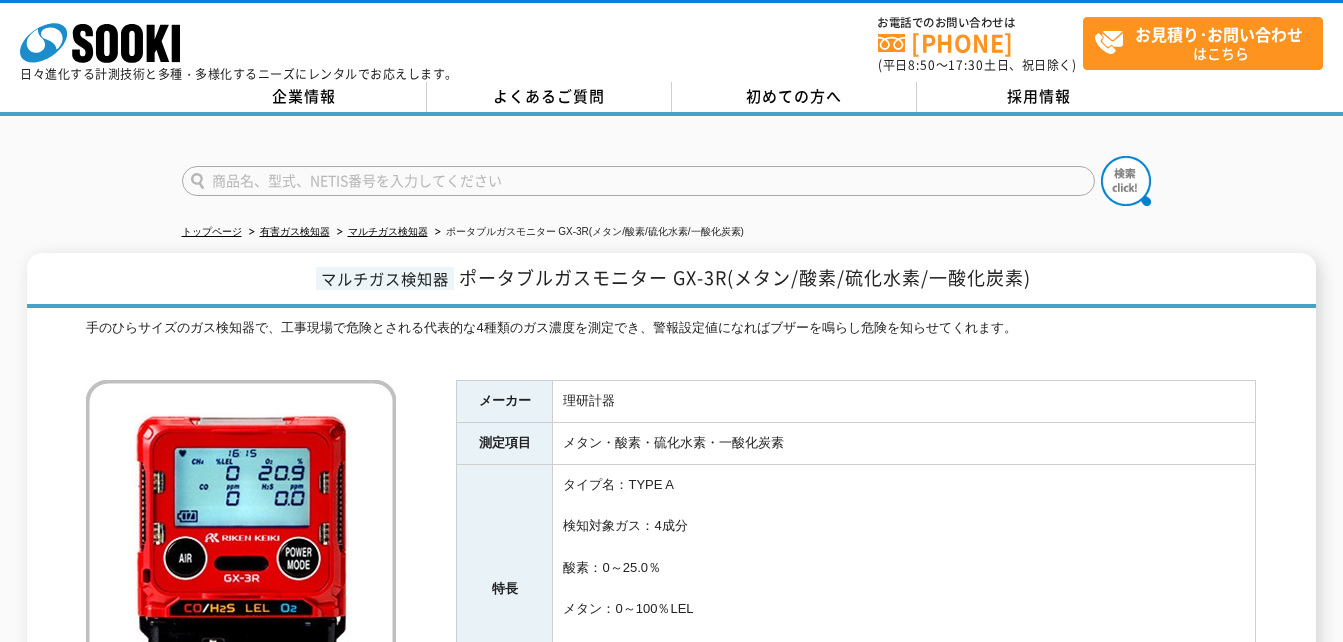 scroll, scrollTop: 0, scrollLeft: 0, axis: both 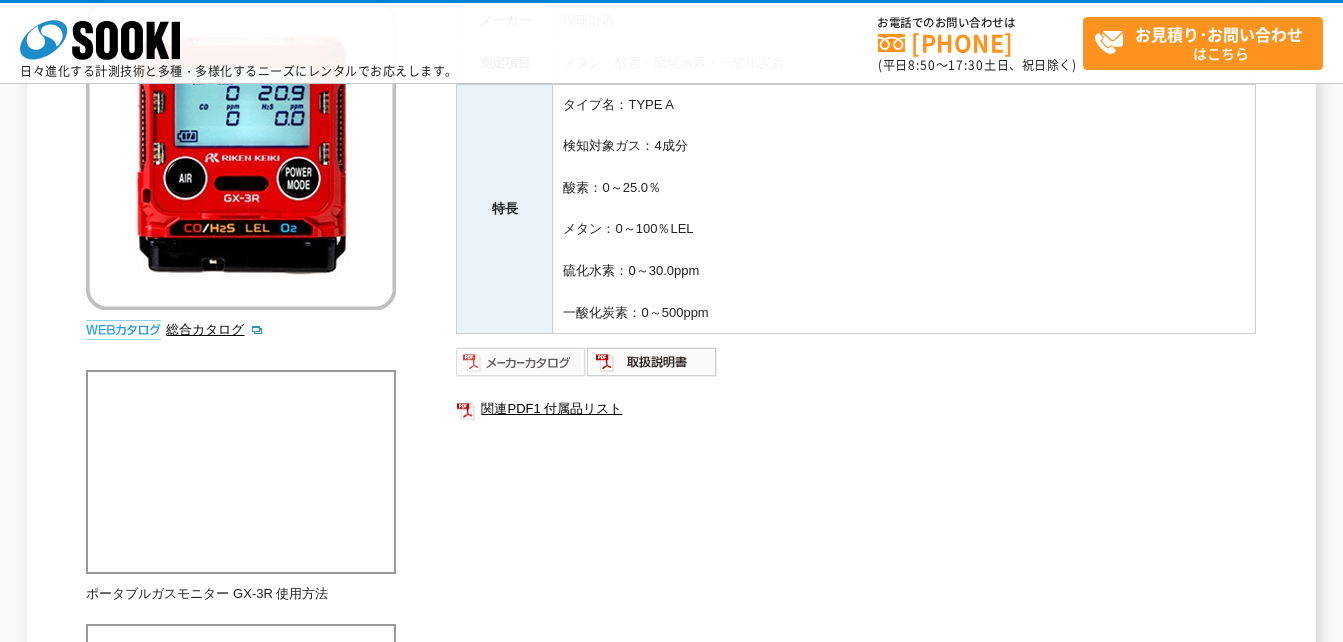 click at bounding box center [521, 362] 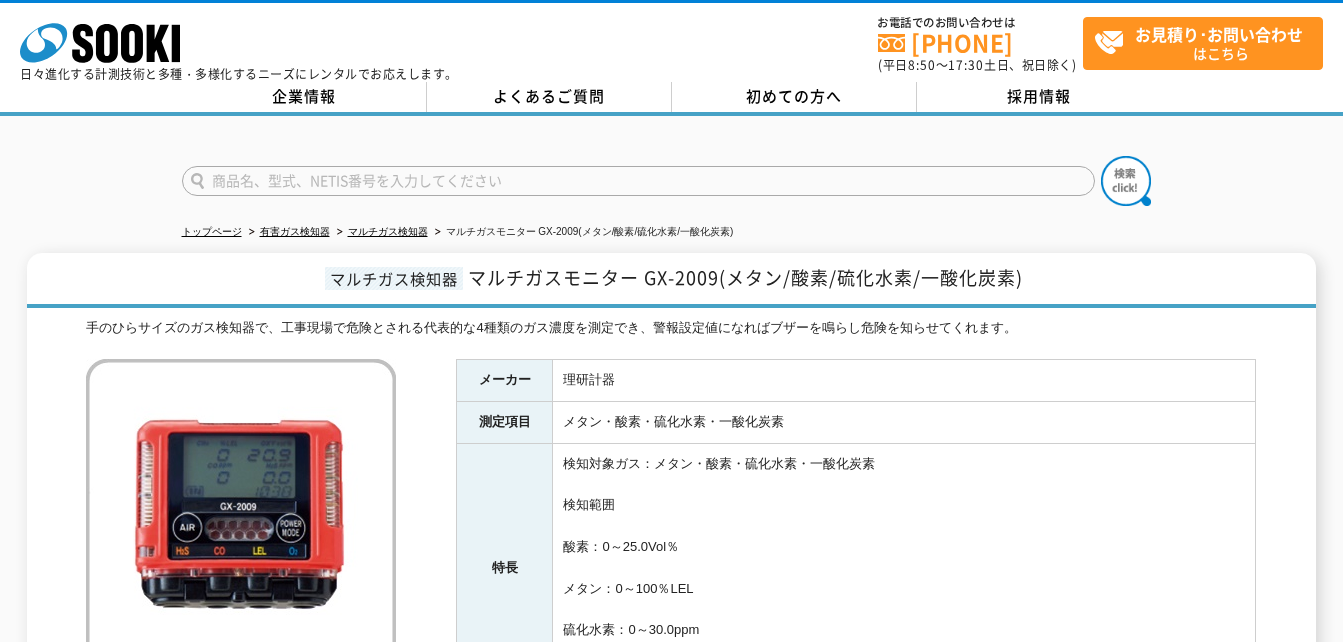 scroll, scrollTop: 0, scrollLeft: 0, axis: both 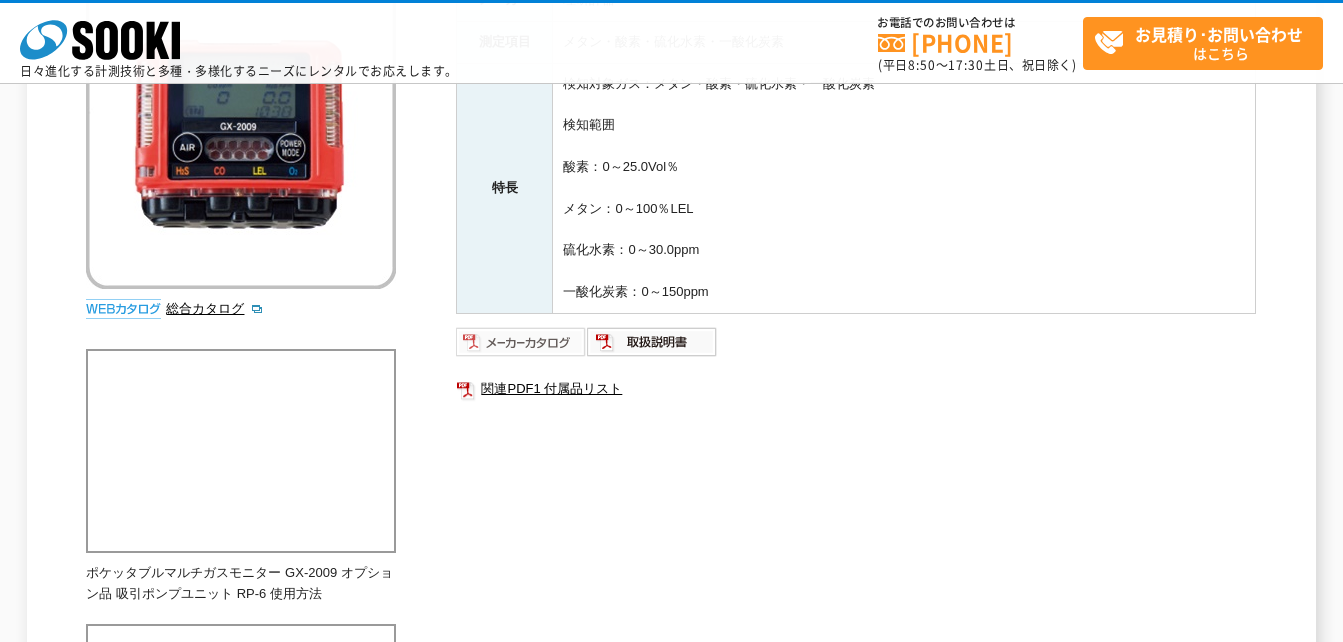 click at bounding box center [521, 342] 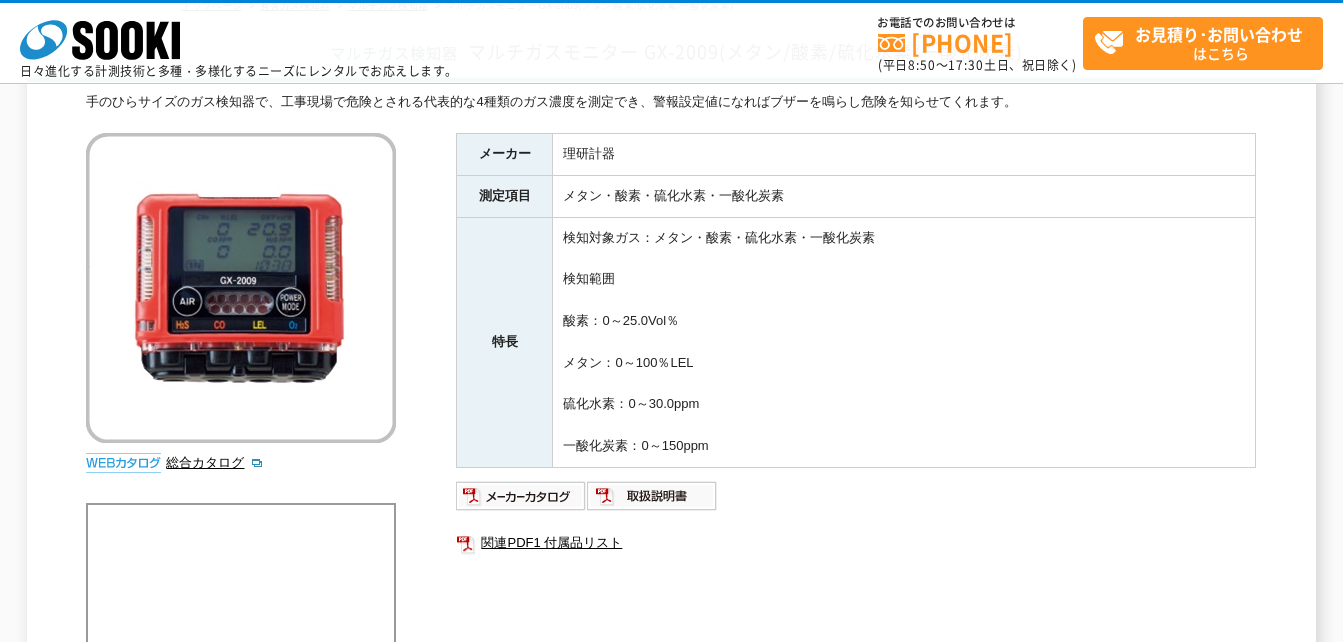 scroll, scrollTop: 0, scrollLeft: 0, axis: both 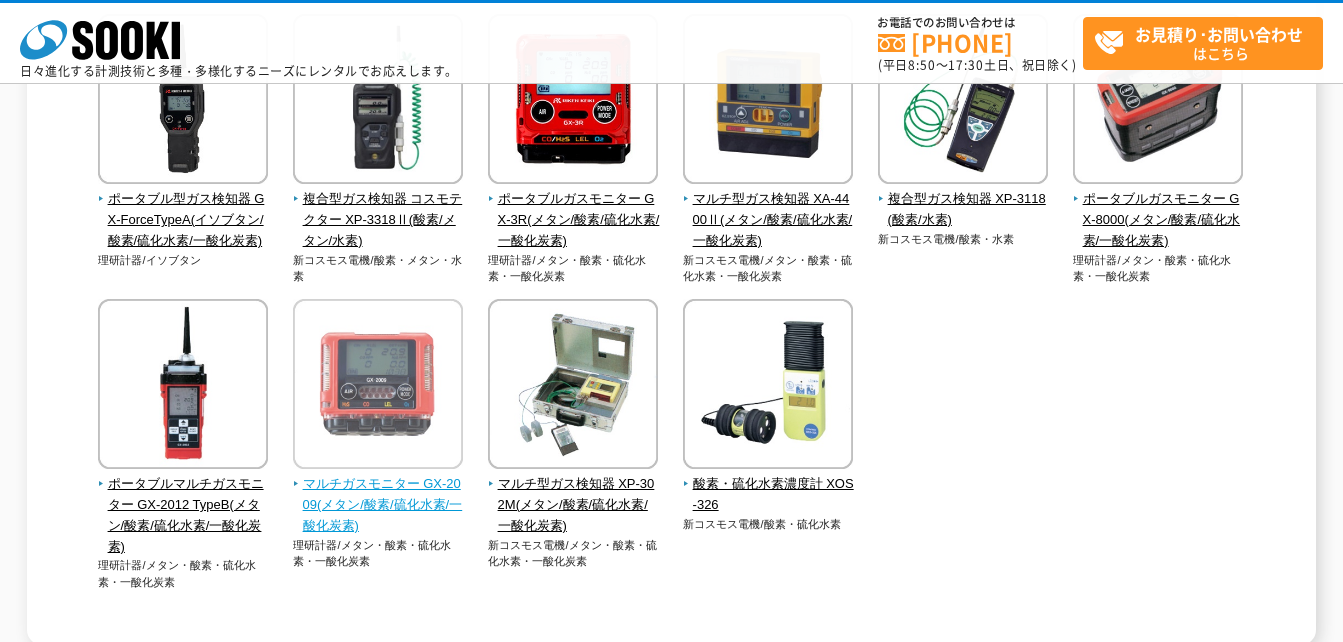 click on "マルチガスモニター GX-2009(メタン/酸素/硫化水素/一酸化炭素)" at bounding box center (378, 505) 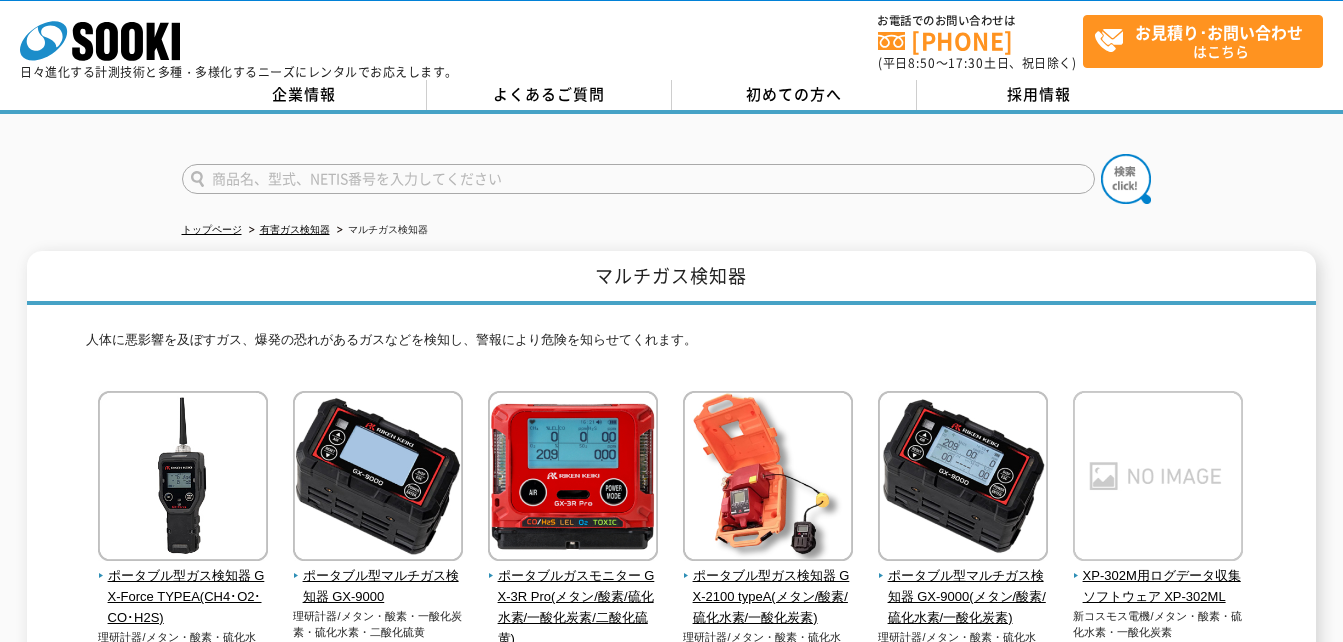 scroll, scrollTop: 0, scrollLeft: 0, axis: both 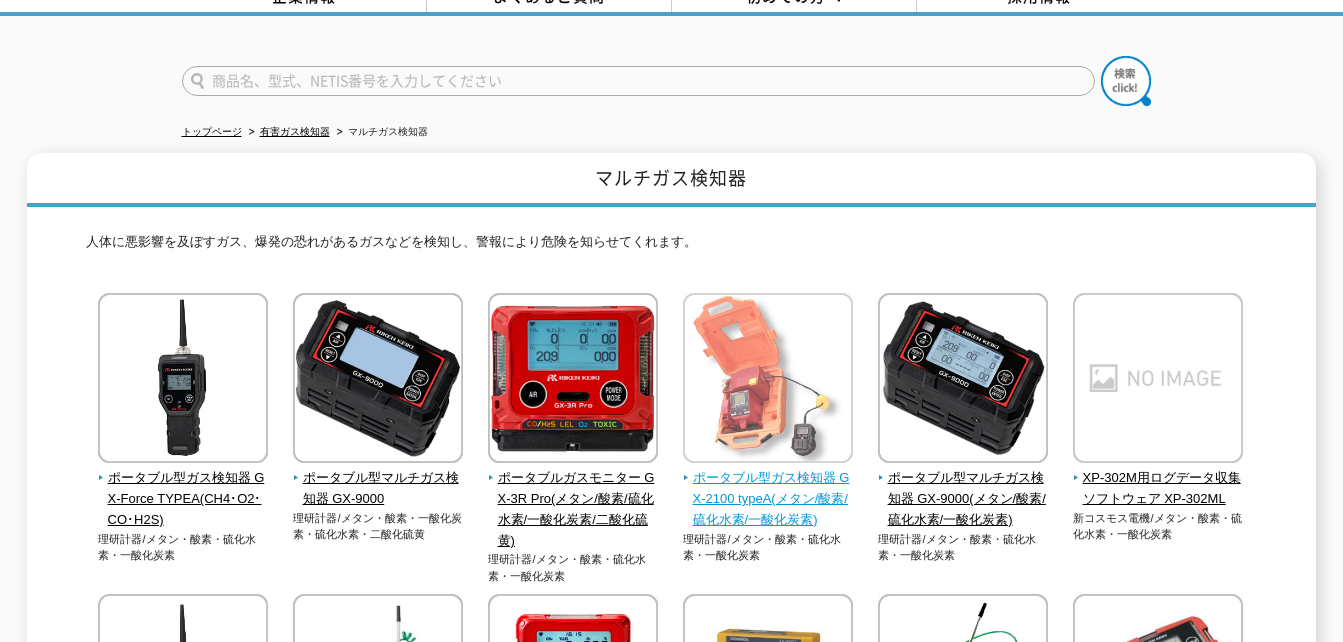 click on "ポータブル型ガス検知器 GX-2100 typeA(メタン/酸素/硫化水素/一酸化炭素)" at bounding box center [768, 499] 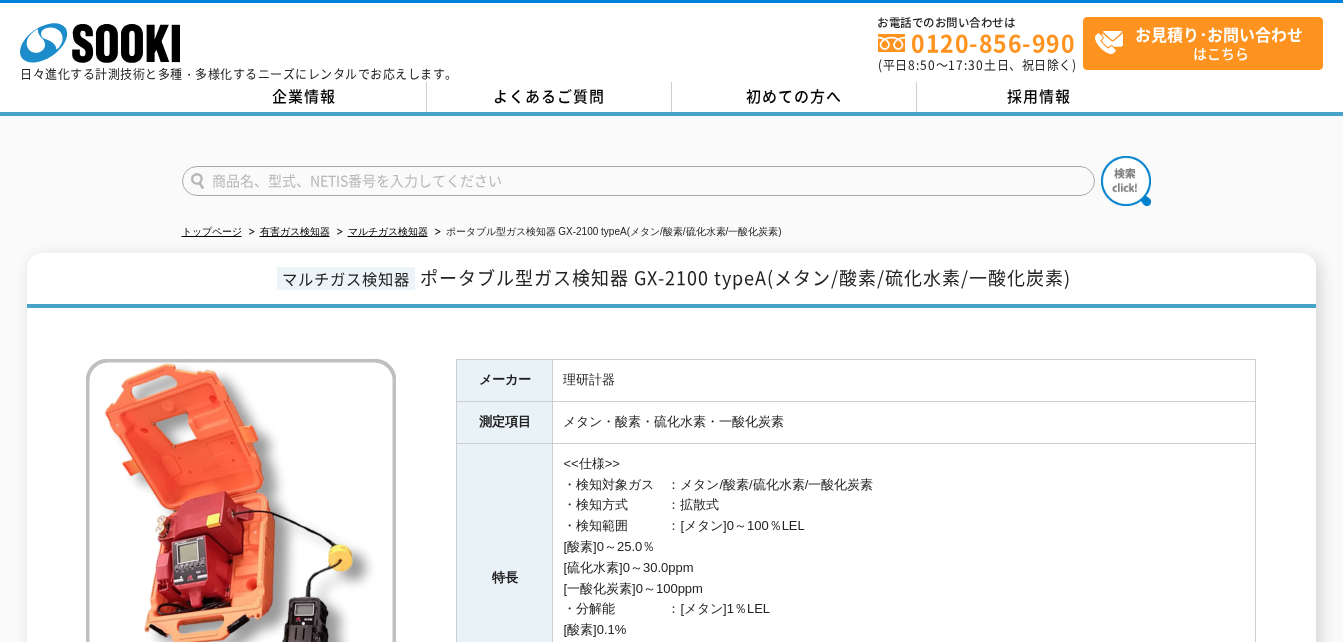 scroll, scrollTop: 0, scrollLeft: 0, axis: both 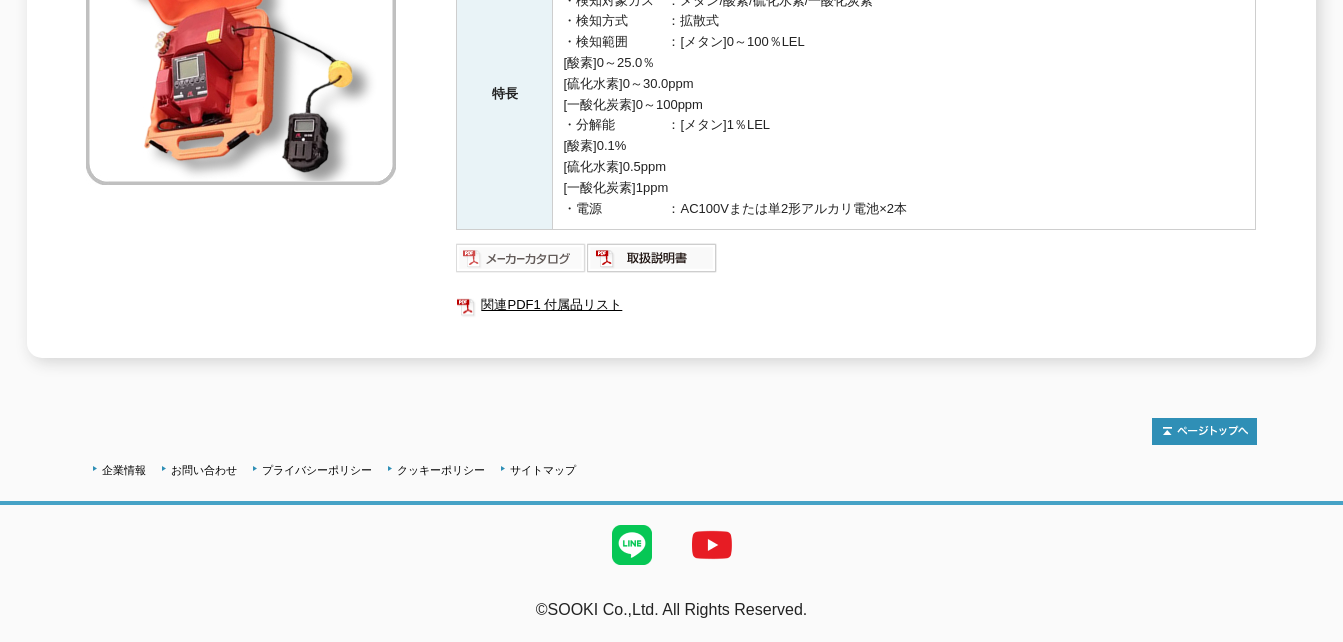 click at bounding box center (521, 258) 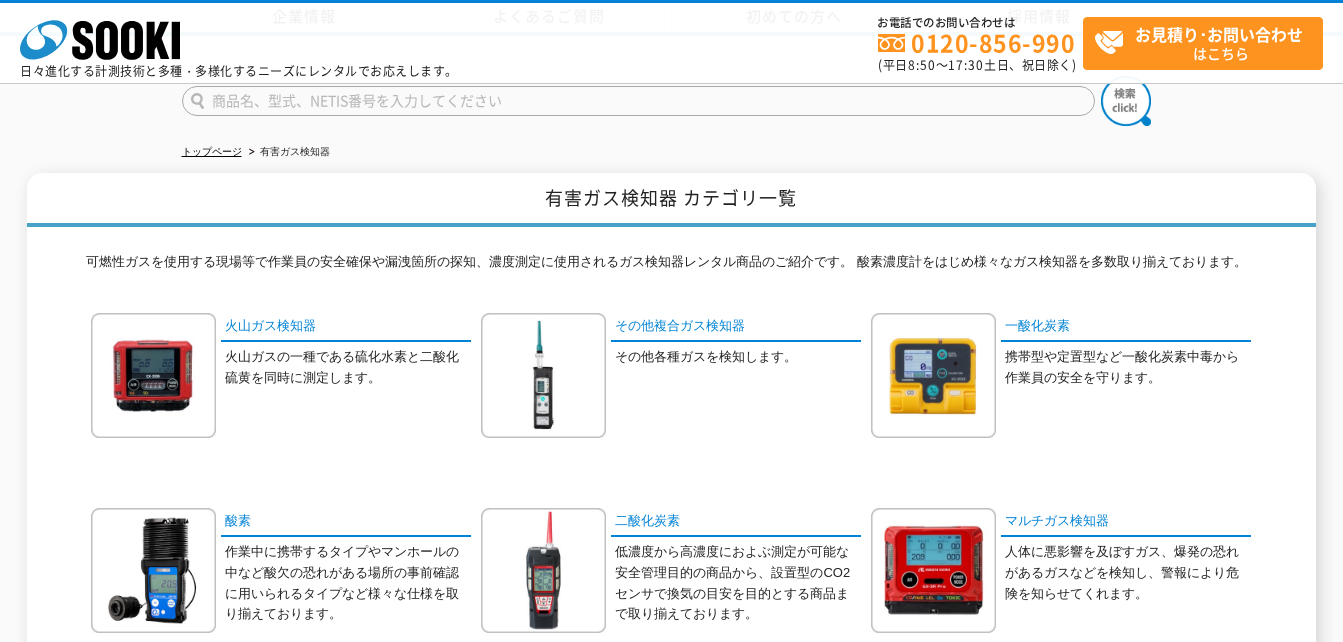 scroll, scrollTop: 400, scrollLeft: 0, axis: vertical 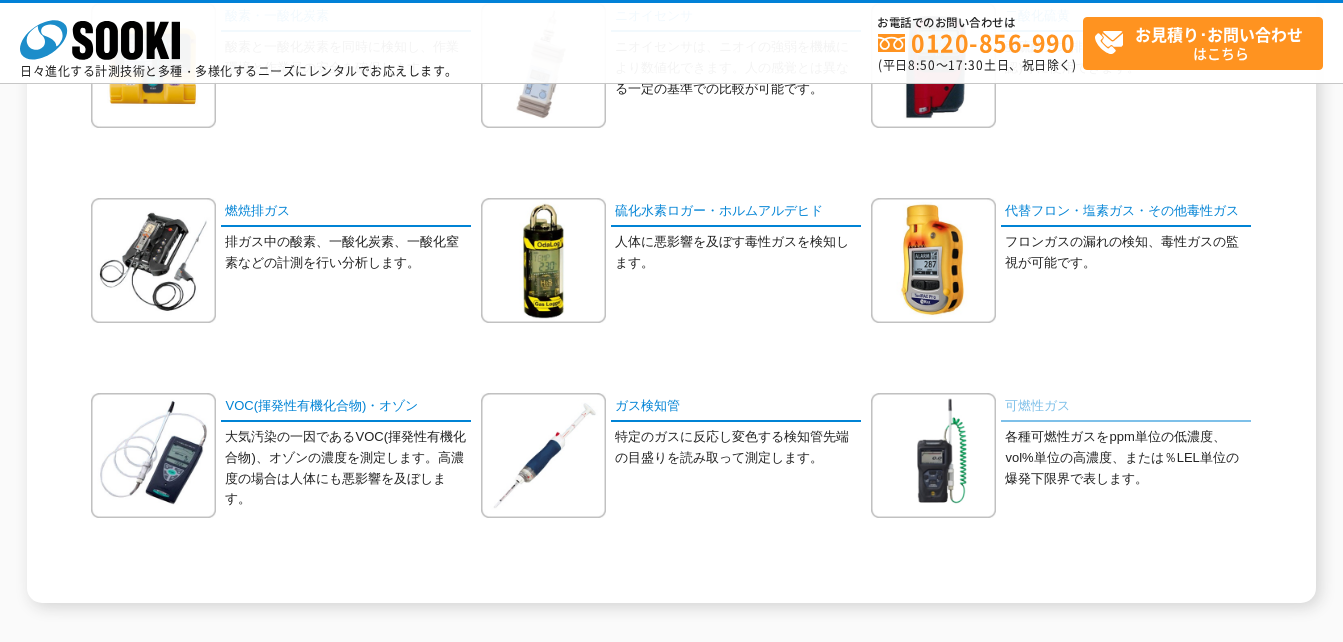 click on "可燃性ガス" at bounding box center [1126, 407] 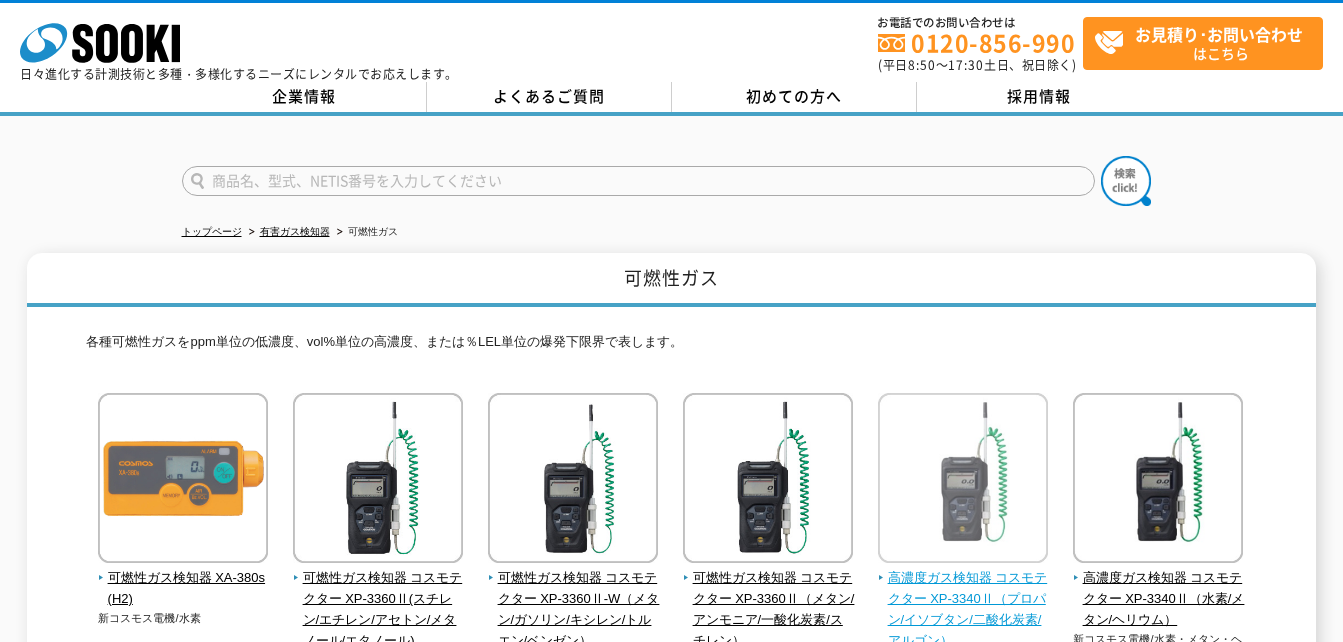 scroll, scrollTop: 0, scrollLeft: 0, axis: both 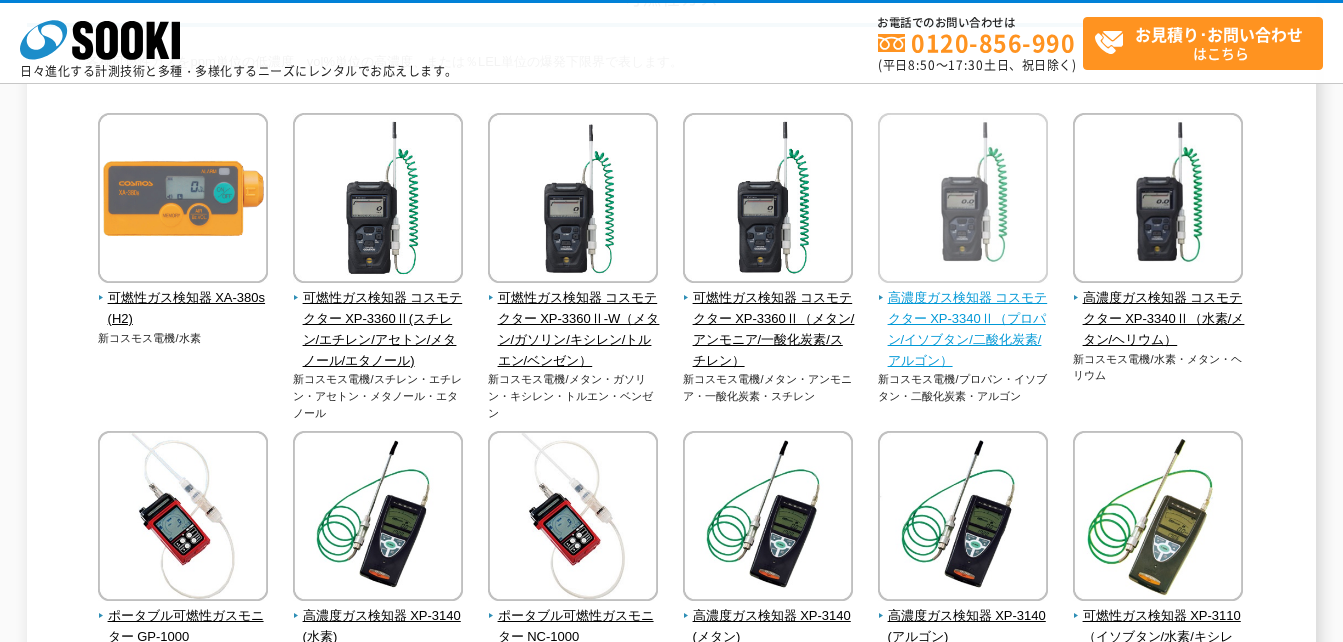 click on "高濃度ガス検知器 コスモテクター XP-3340Ⅱ（プロパン/イソブタン/二酸化炭素/アルゴン）" at bounding box center (963, 329) 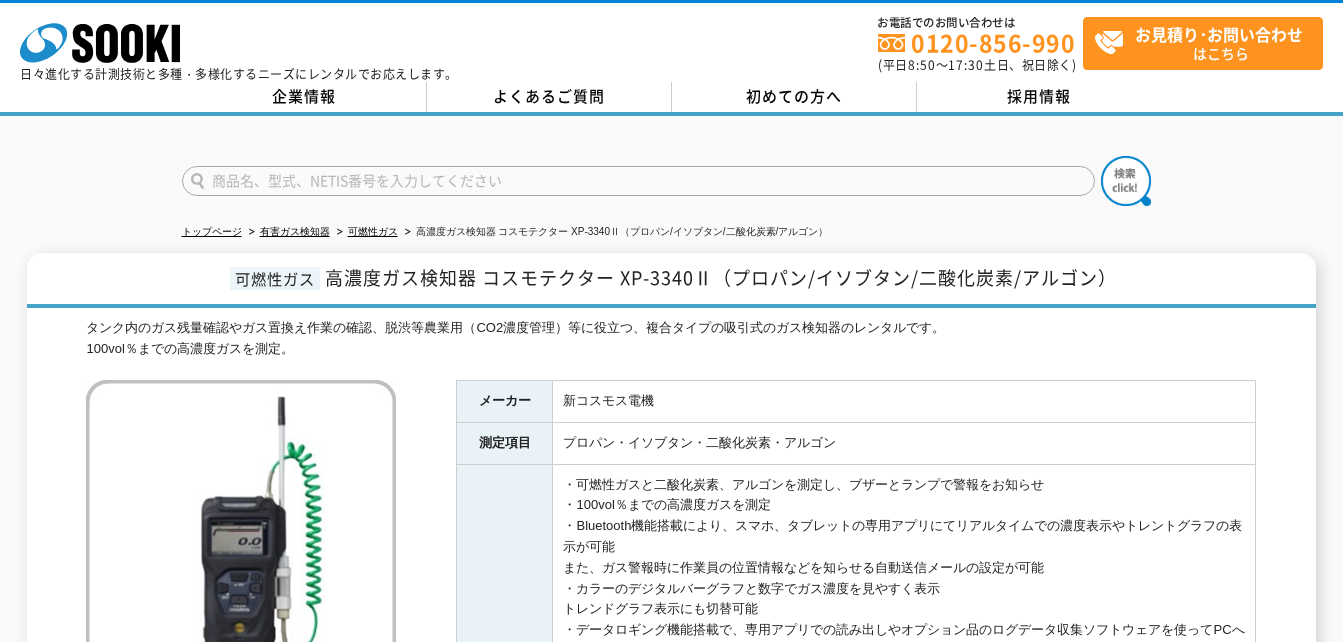 scroll, scrollTop: 0, scrollLeft: 0, axis: both 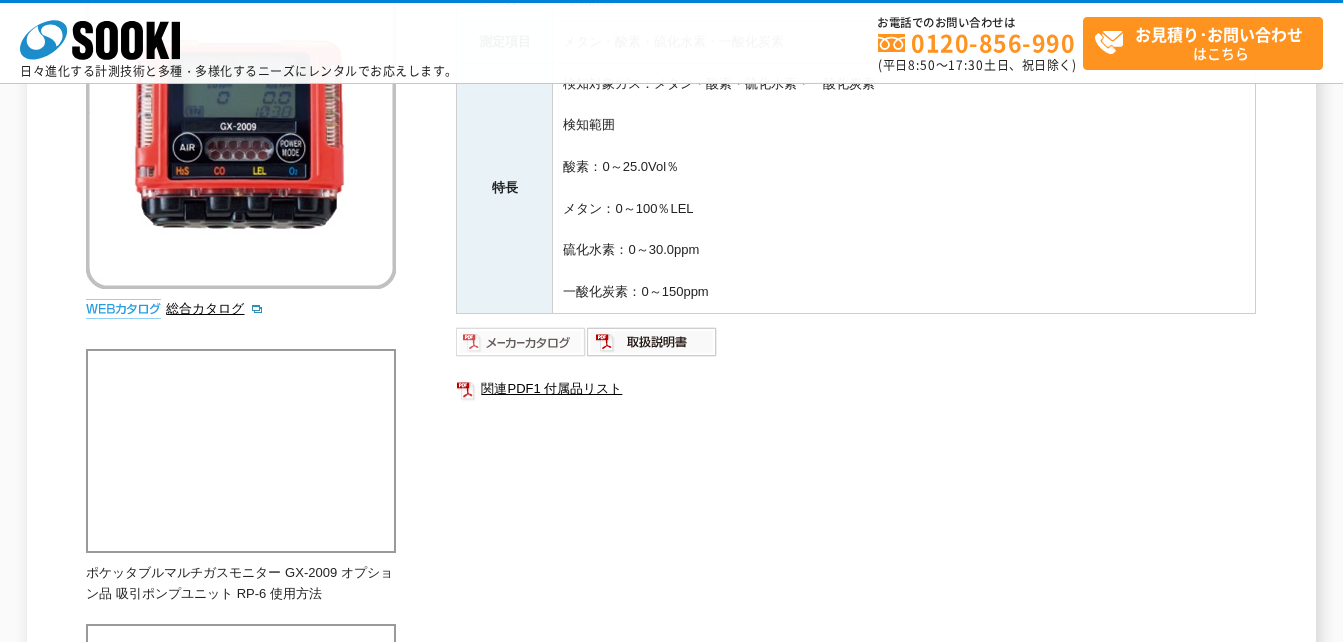 click at bounding box center (521, 342) 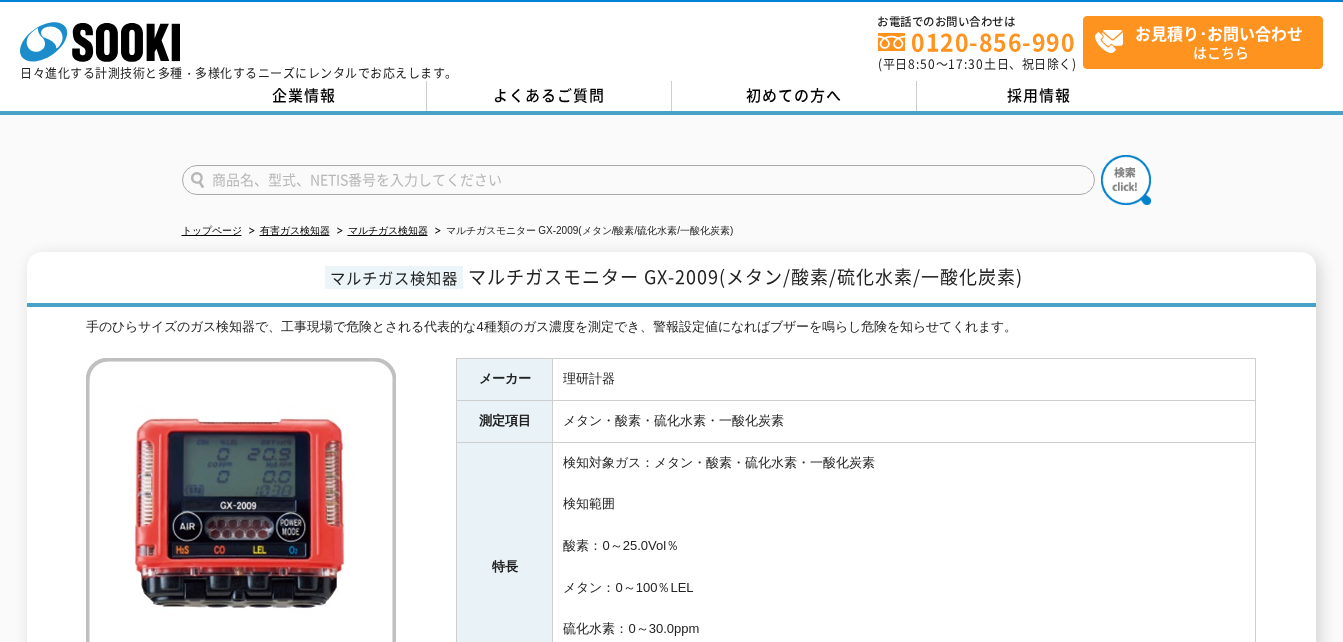 scroll, scrollTop: 0, scrollLeft: 0, axis: both 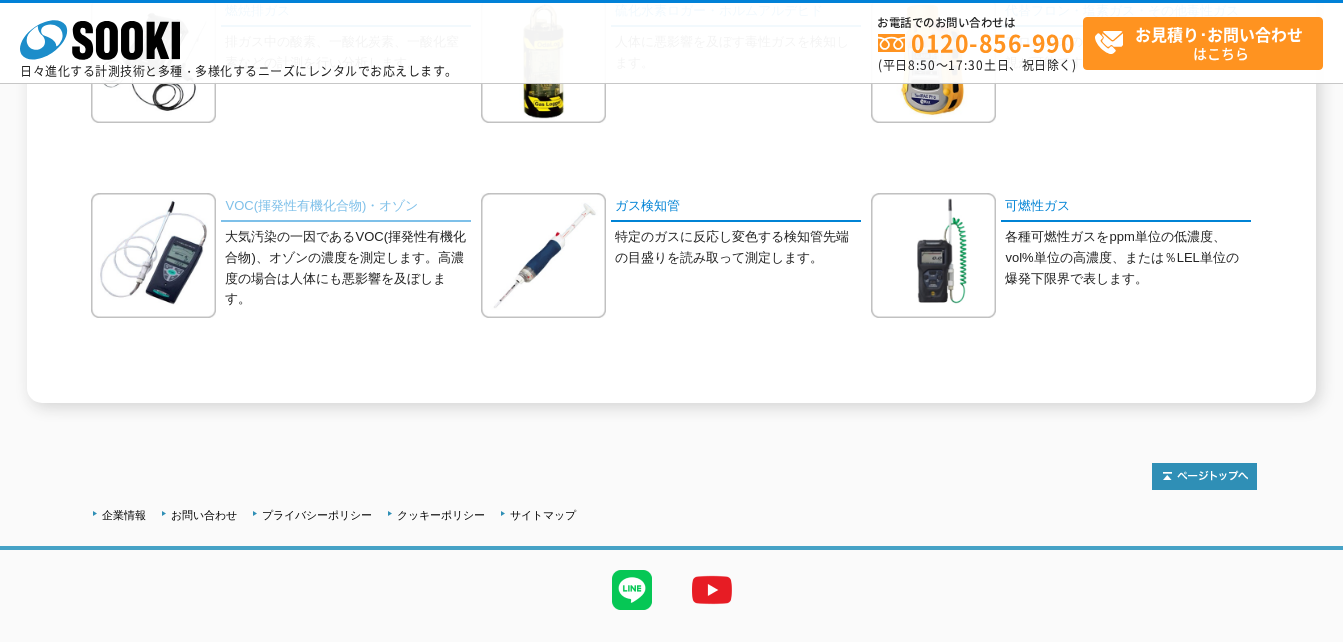 click on "VOC(揮発性有機化合物)・オゾン" at bounding box center [346, 207] 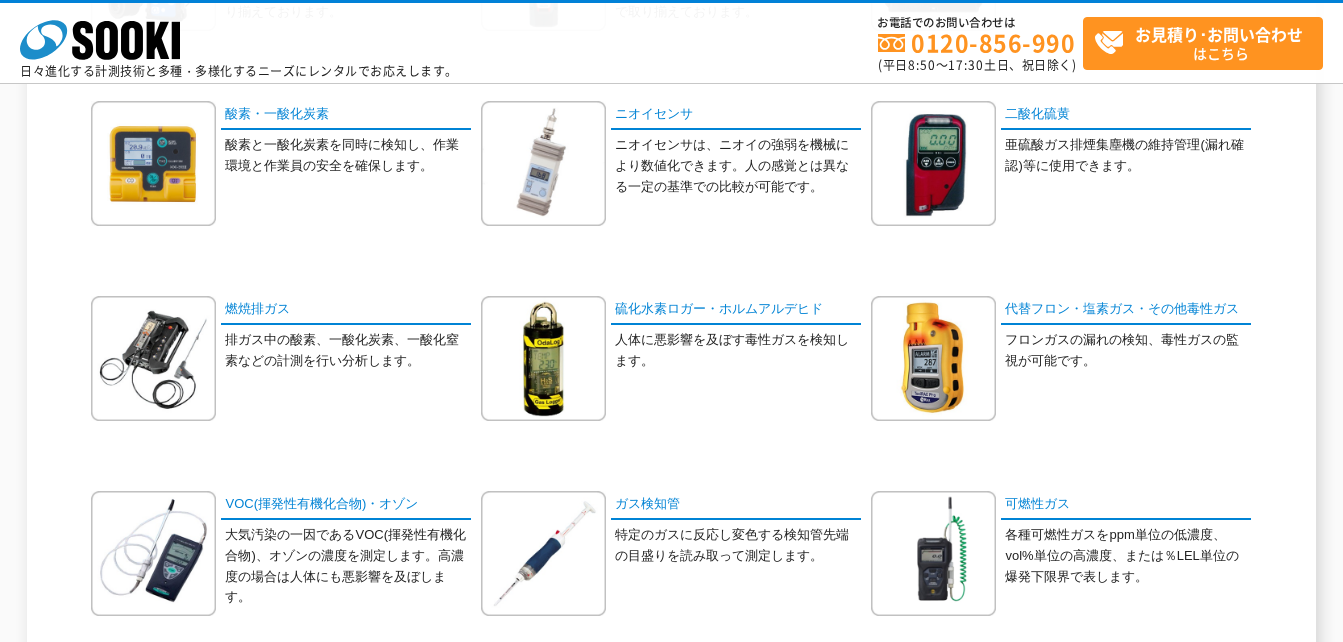 scroll, scrollTop: 600, scrollLeft: 0, axis: vertical 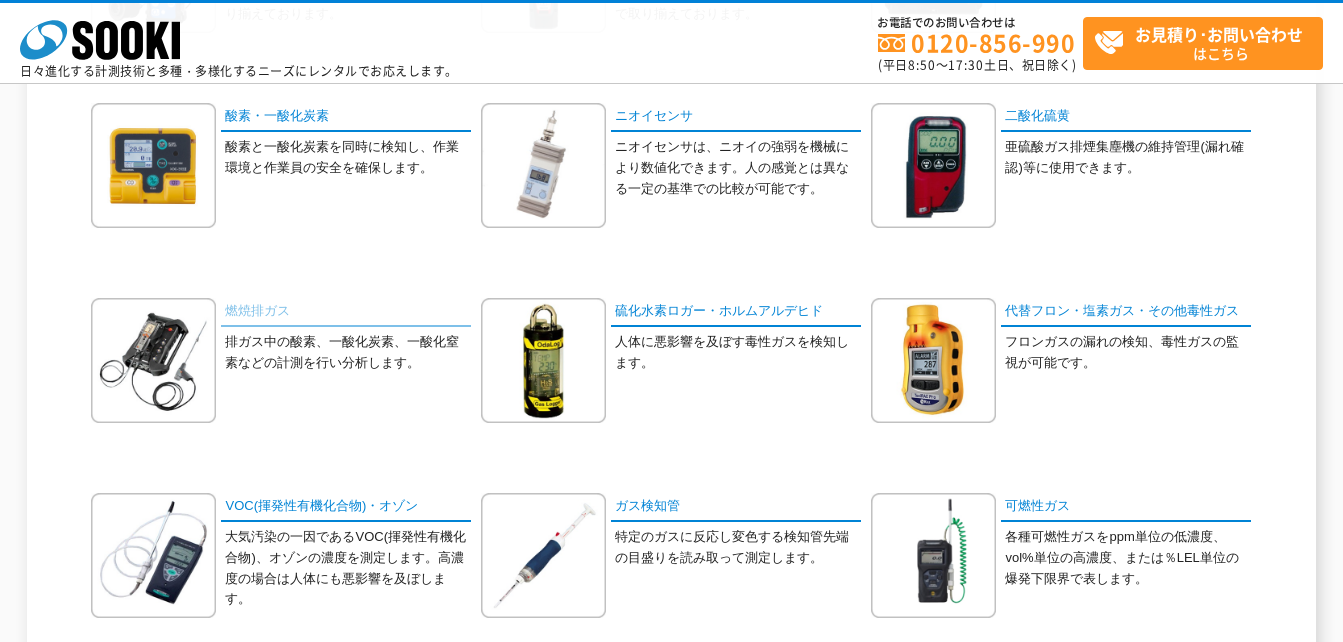 click on "燃焼排ガス" at bounding box center [346, 312] 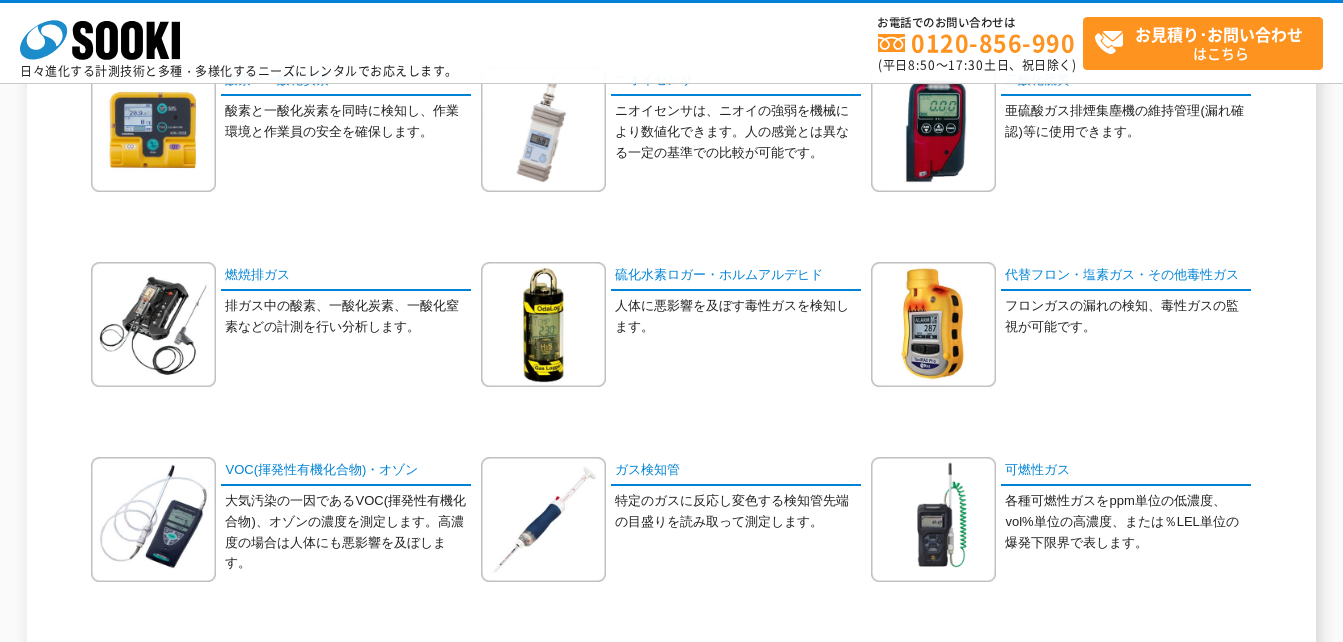 scroll, scrollTop: 700, scrollLeft: 0, axis: vertical 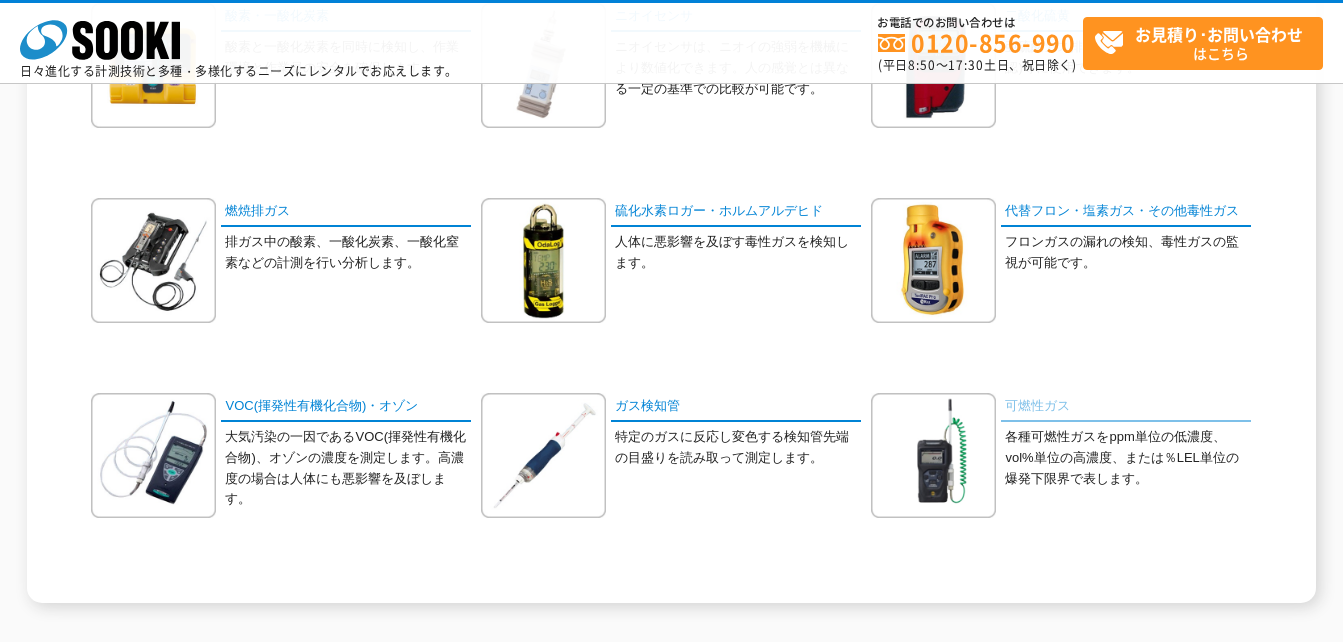 click on "可燃性ガス" at bounding box center (1126, 407) 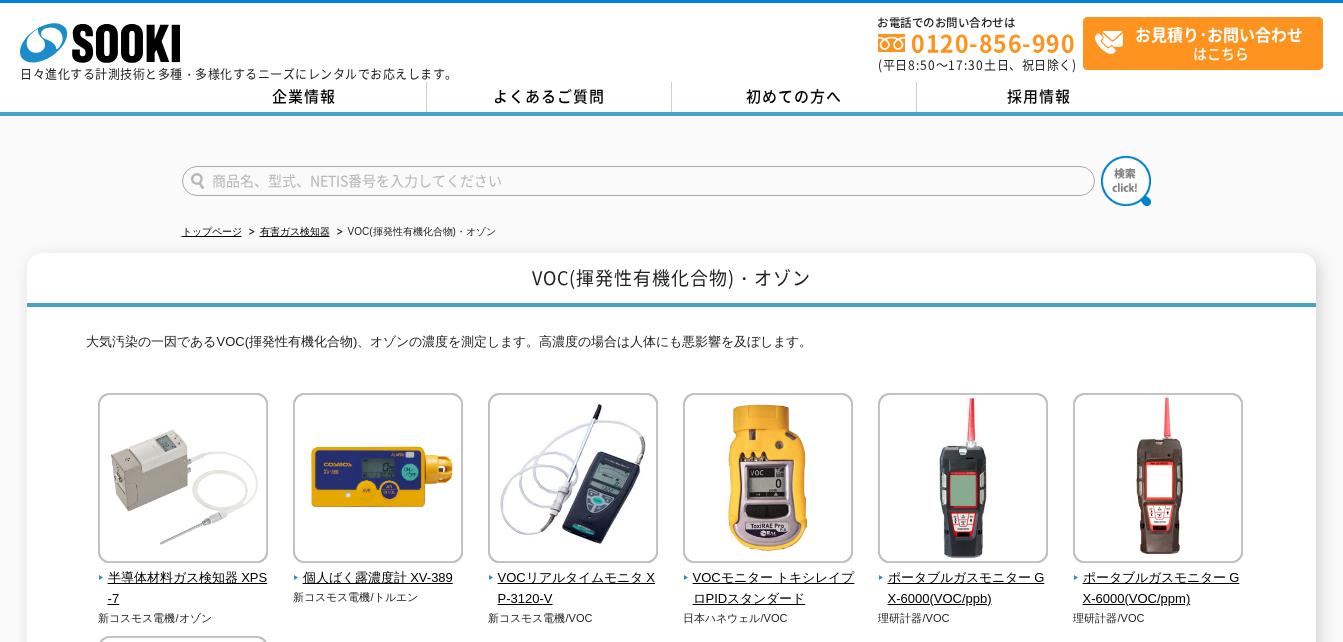 scroll, scrollTop: 0, scrollLeft: 0, axis: both 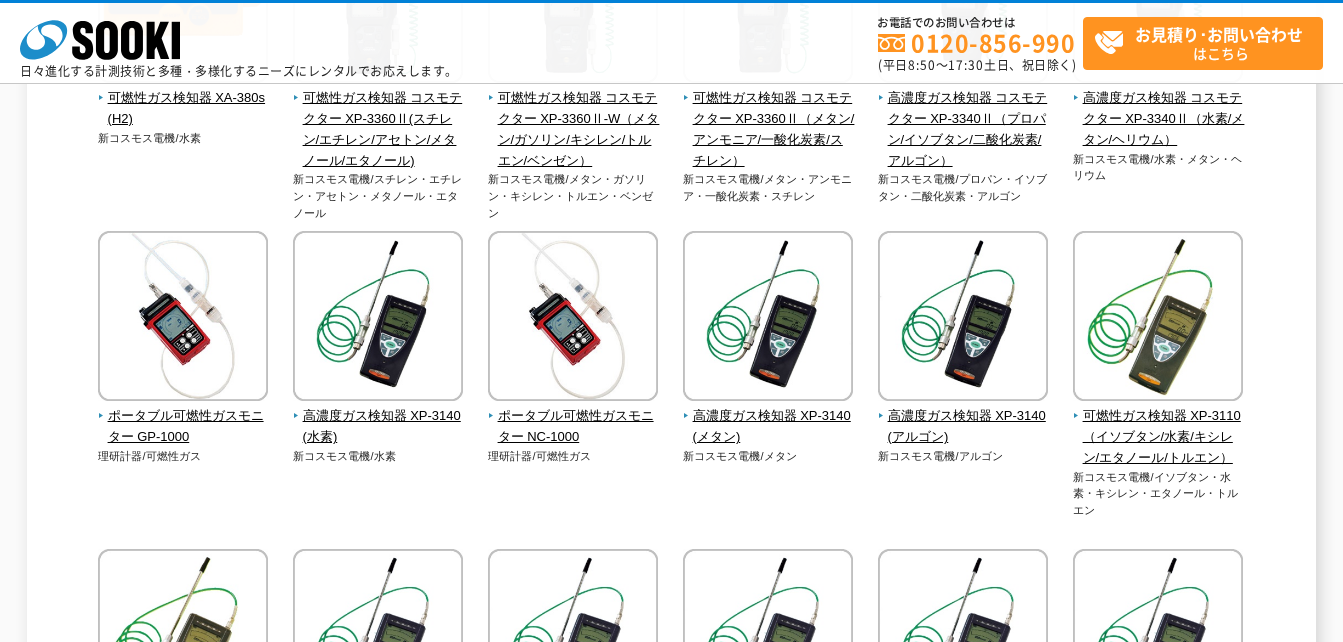 click on "株式会社 ソーキ
spMenu
日々進化する計測技術と多種・多様化するニーズにレンタルでお応えします。
お電話でのお問い合わせは
[PHONE]
(平日 8:50 ～ 17:30 土日、祝日除く)
お見積り･お問い合わせ はこちら
企業情報
よくあるご質問" at bounding box center (671, 519) 